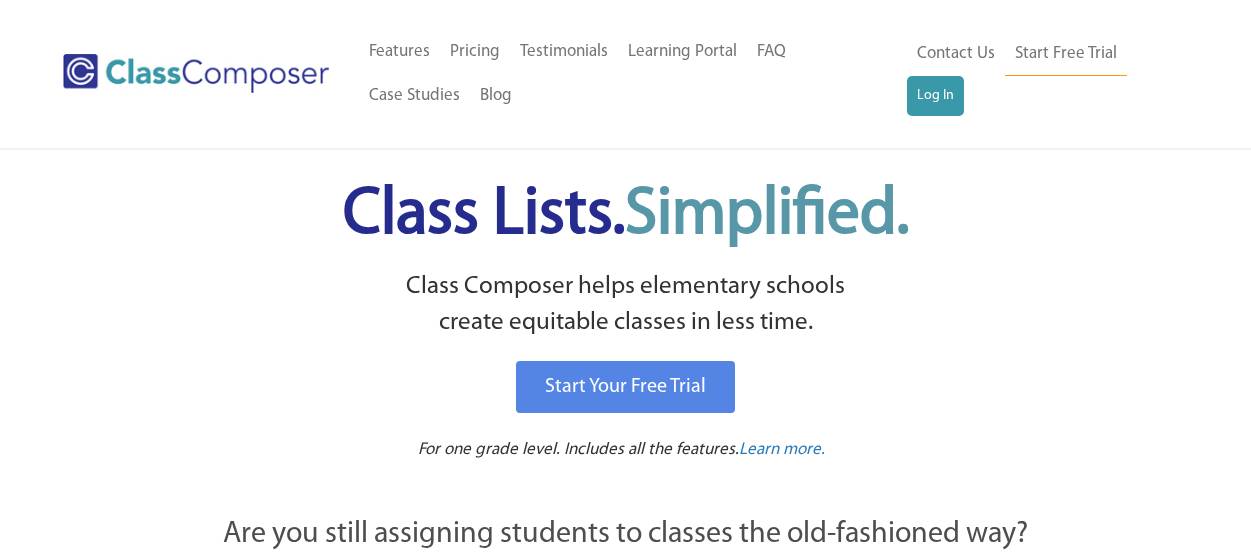 scroll, scrollTop: 0, scrollLeft: 0, axis: both 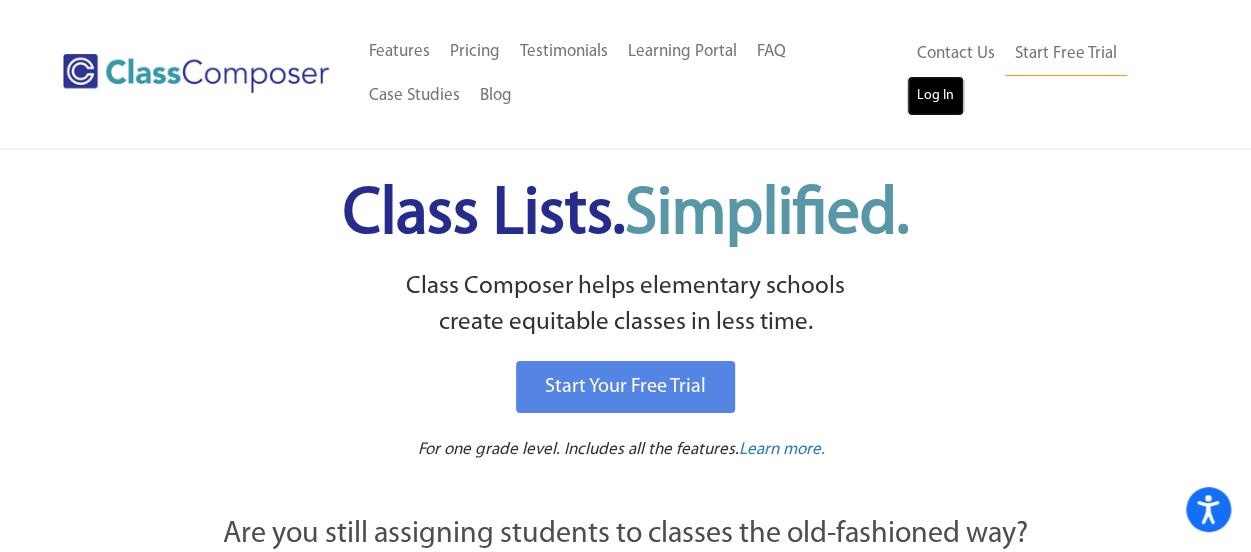 click on "Log In" at bounding box center (935, 96) 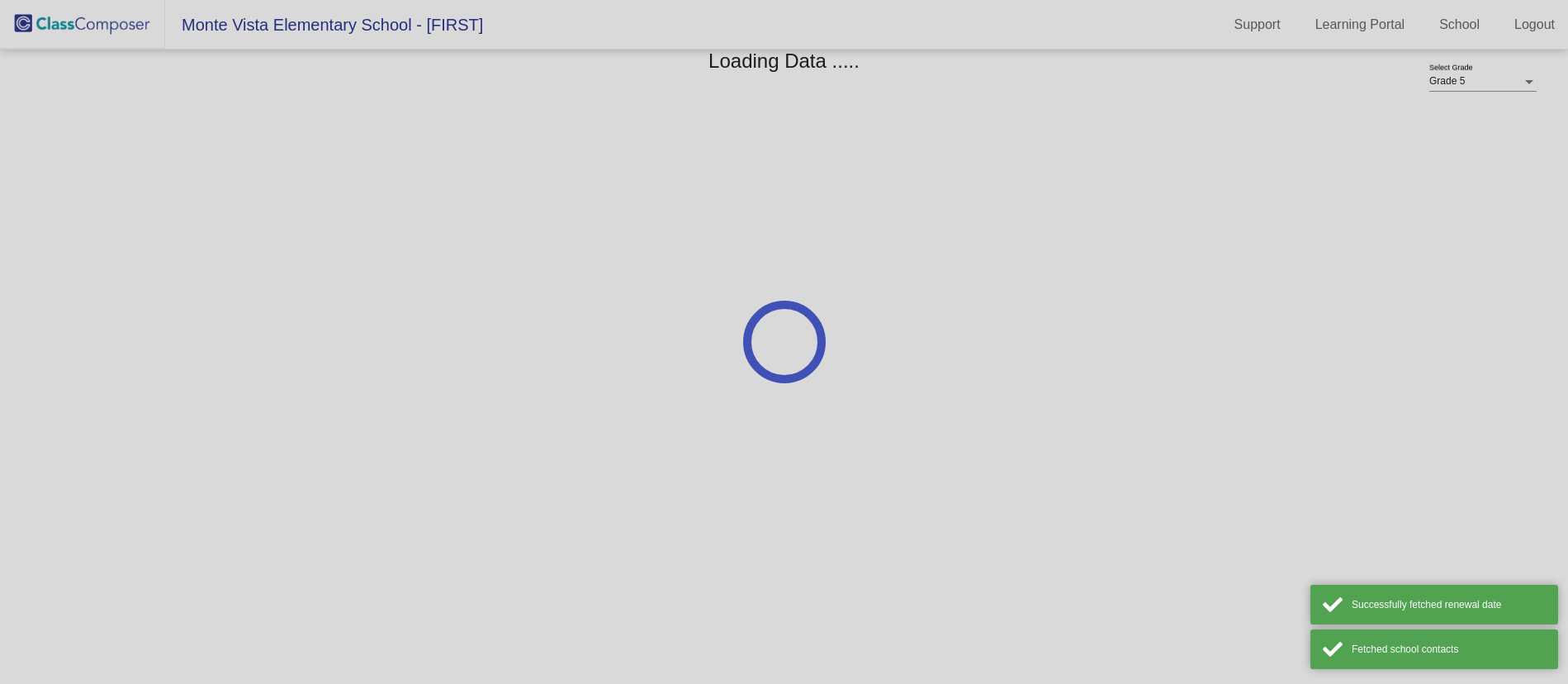 scroll, scrollTop: 0, scrollLeft: 0, axis: both 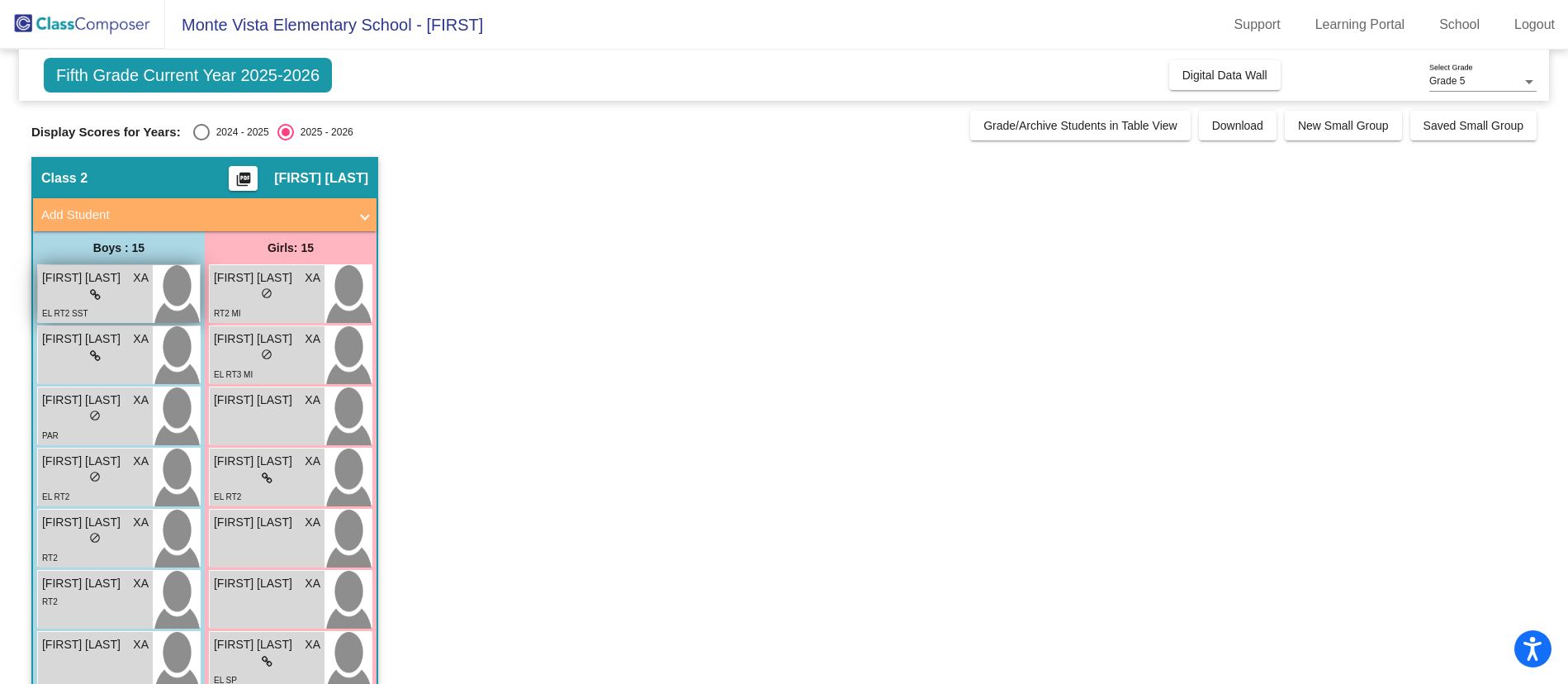 click on "EL RT2 SST" at bounding box center [95, 312] 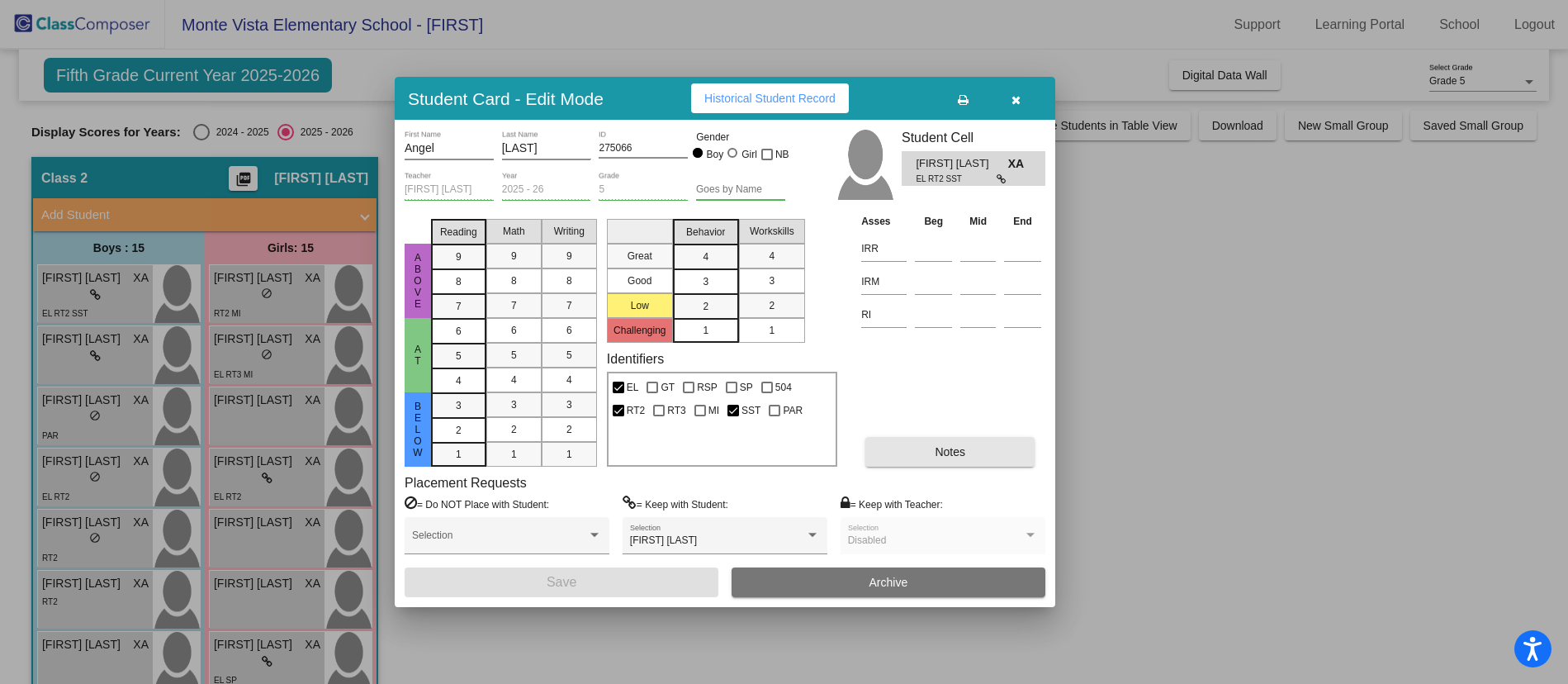 click on "Notes" at bounding box center [950, 452] 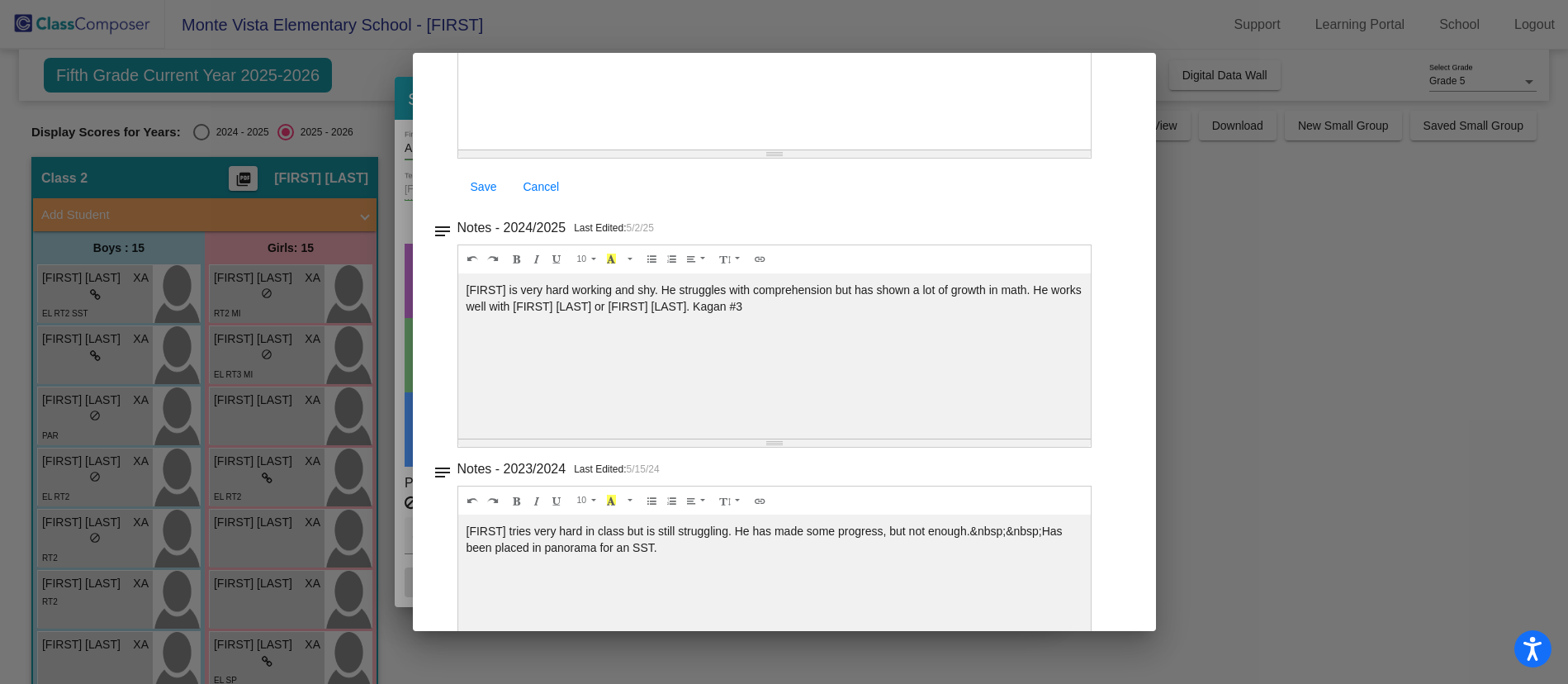 scroll, scrollTop: 0, scrollLeft: 0, axis: both 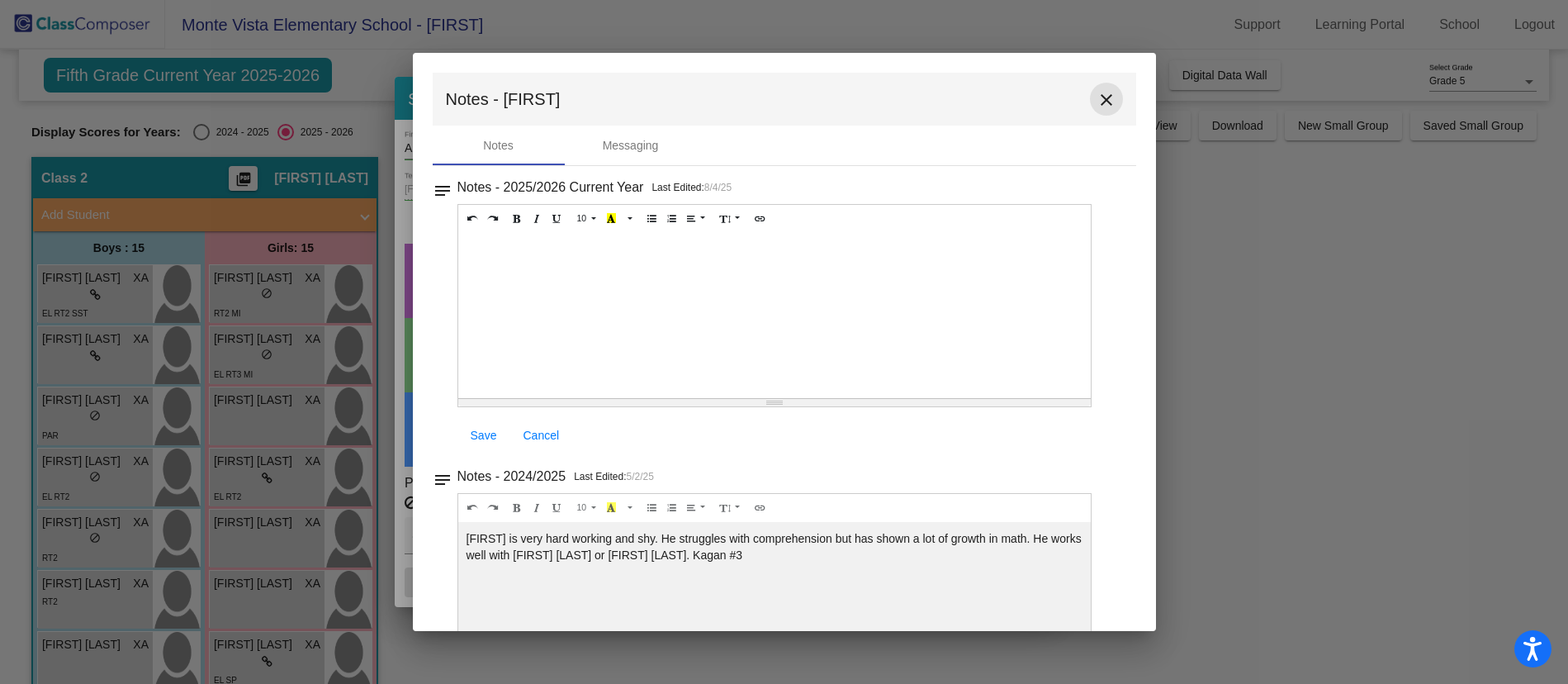 click on "close" at bounding box center [1106, 100] 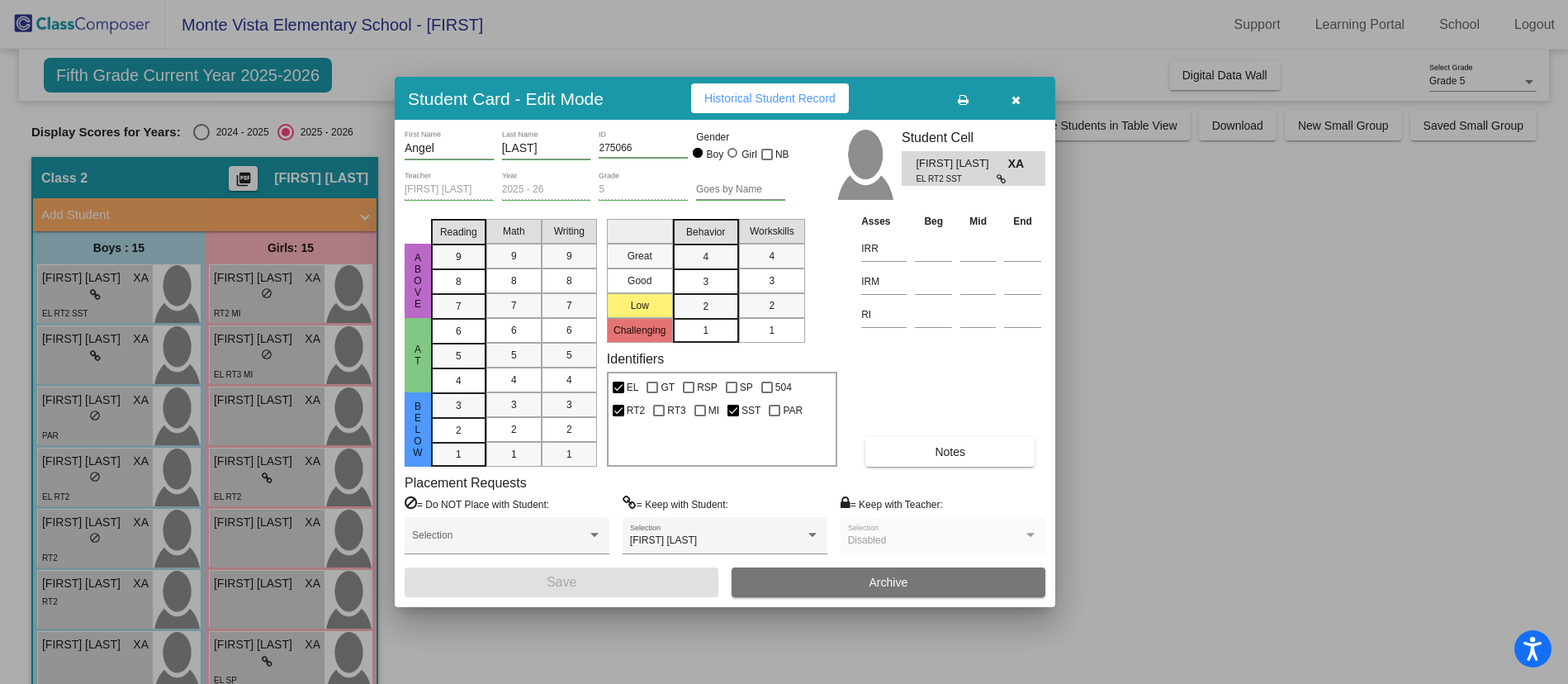 click on "Notes" at bounding box center [950, 452] 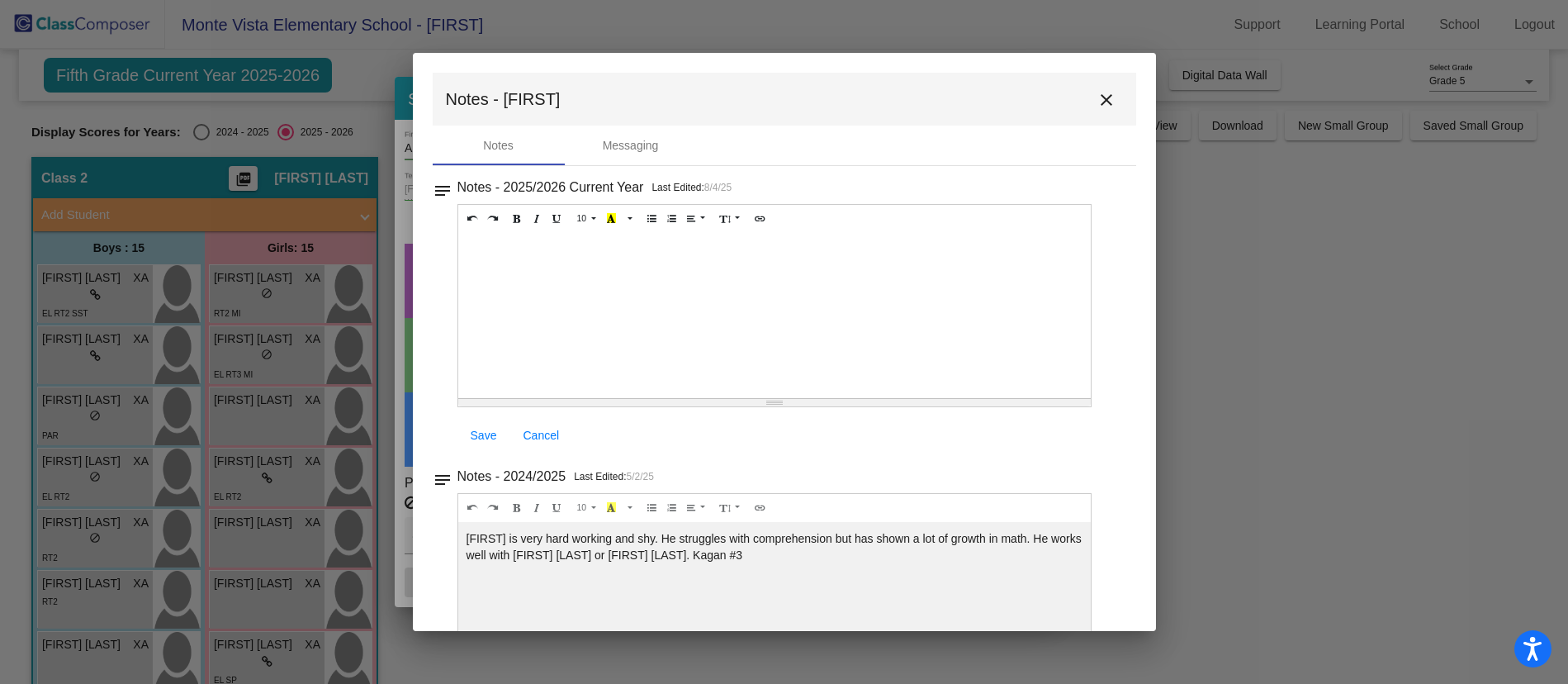 click on "Notes - 2024/2025 Last Edited:   5/2/25" at bounding box center (791, 188) 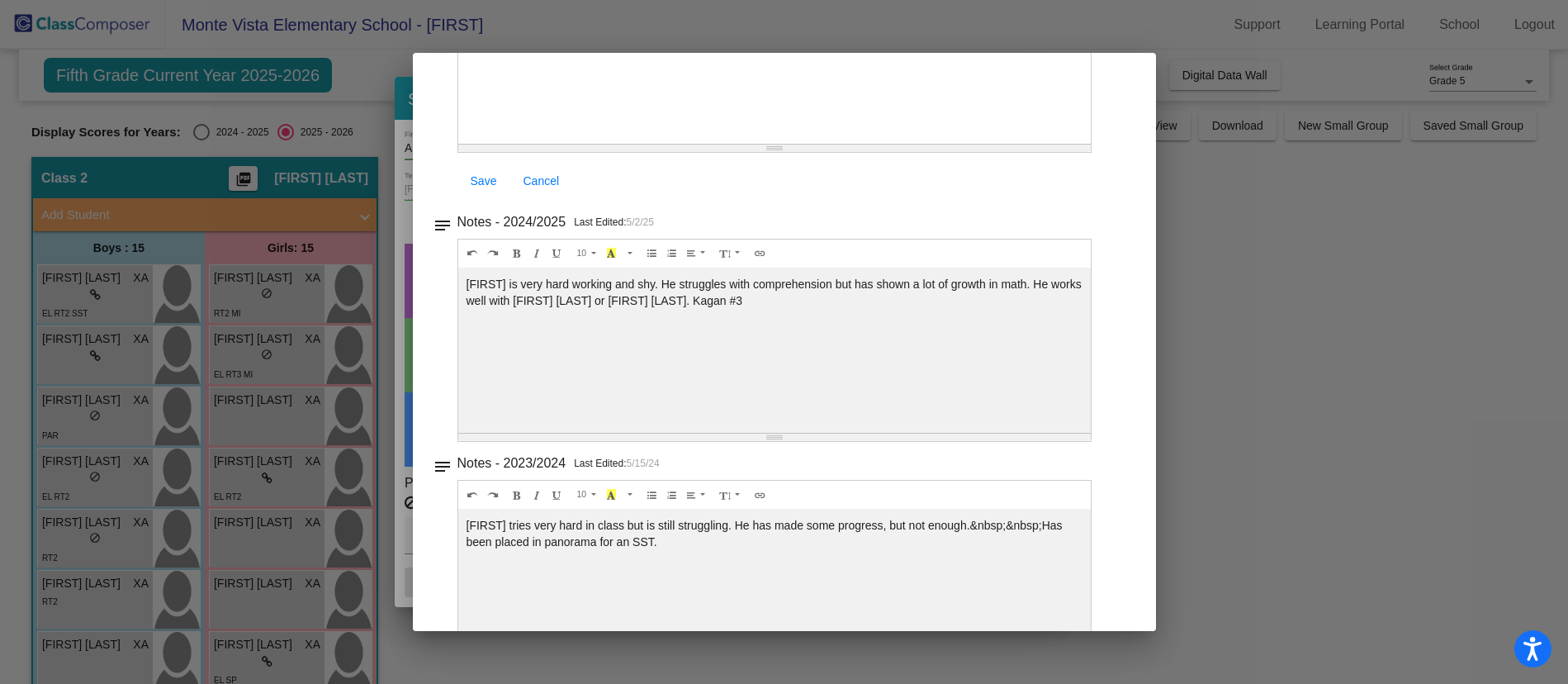 scroll, scrollTop: 0, scrollLeft: 0, axis: both 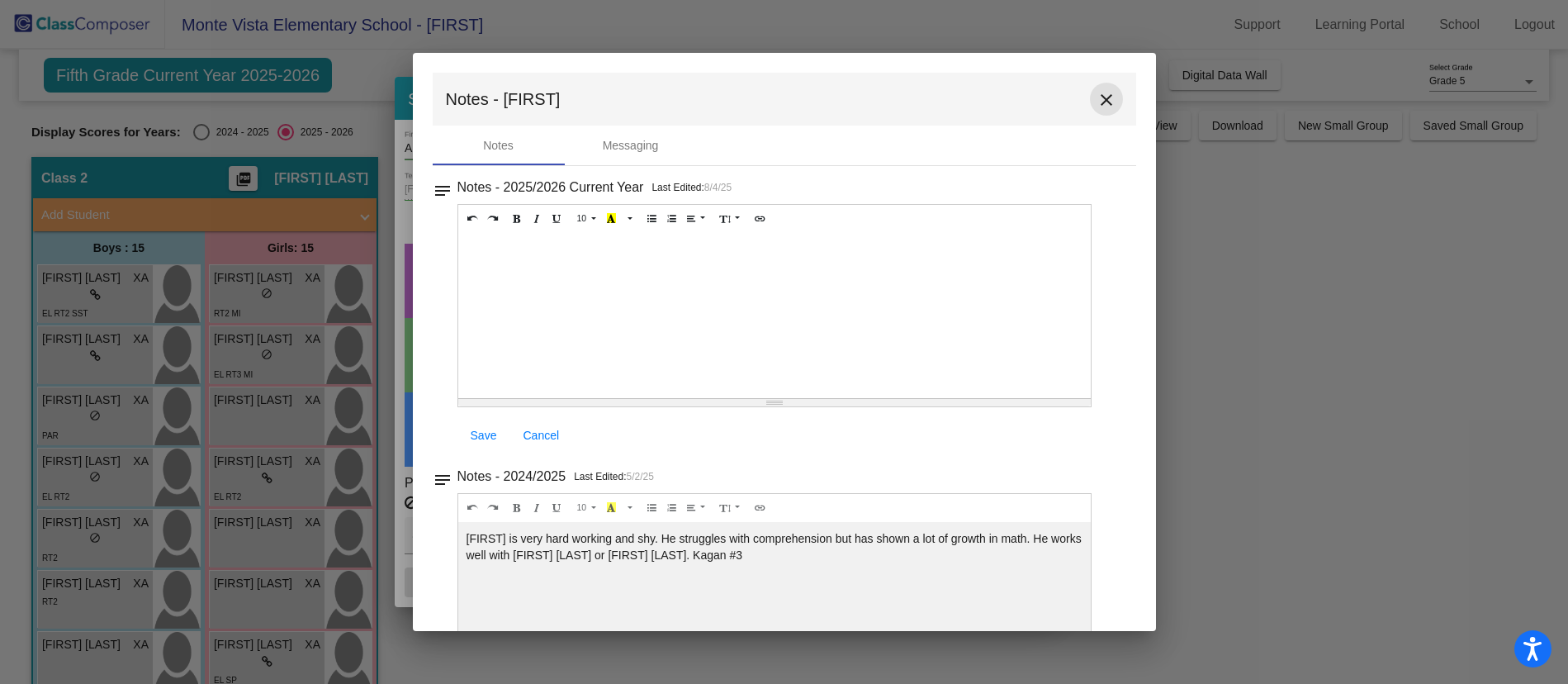 click on "close" at bounding box center [1106, 100] 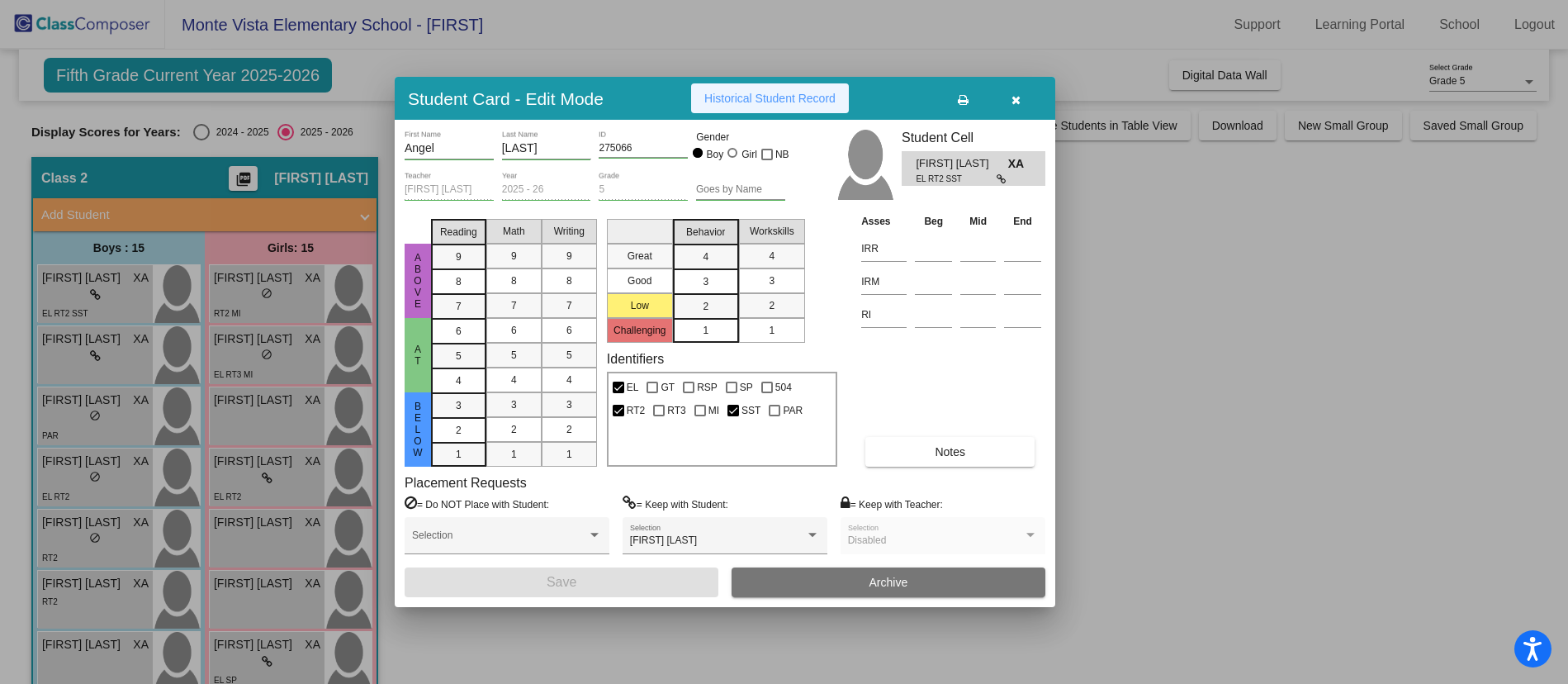 click on "Historical Student Record" at bounding box center (770, 98) 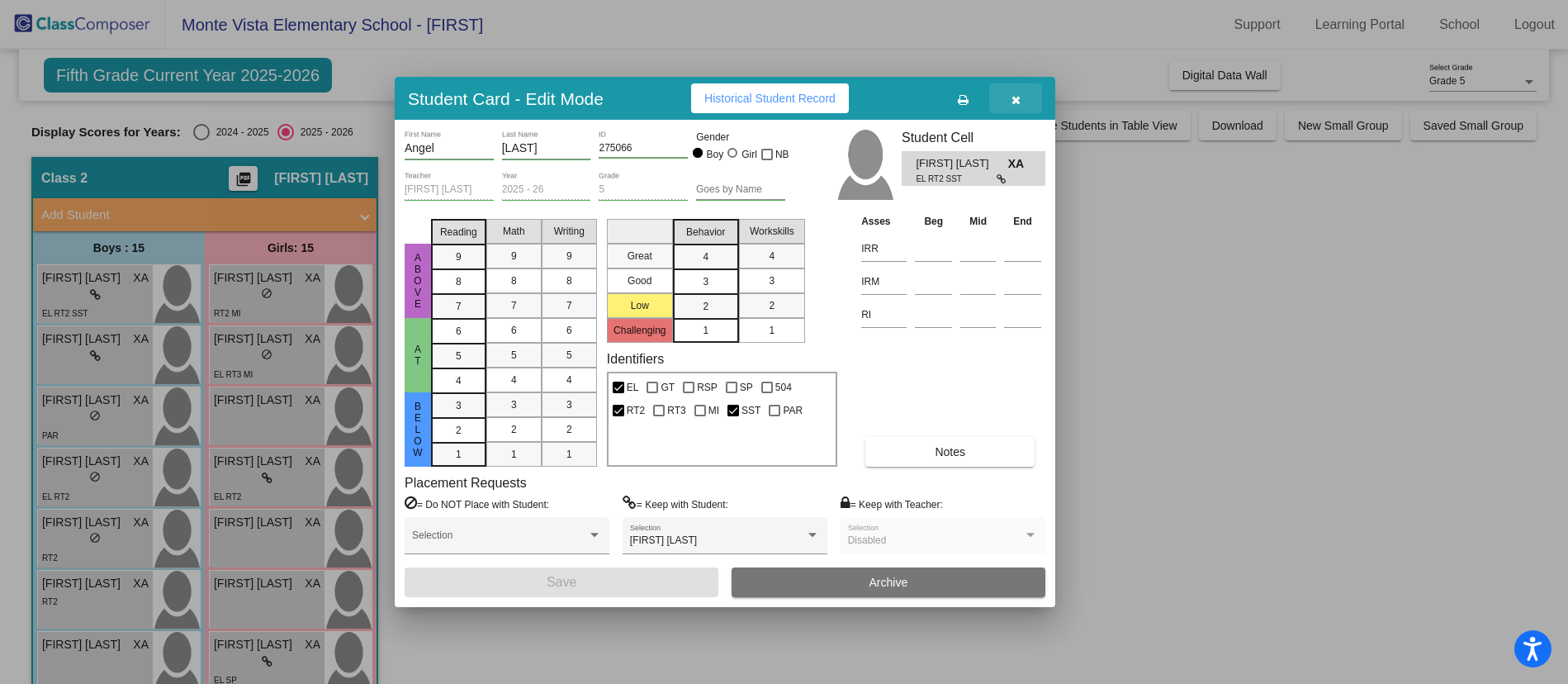 click at bounding box center (1016, 100) 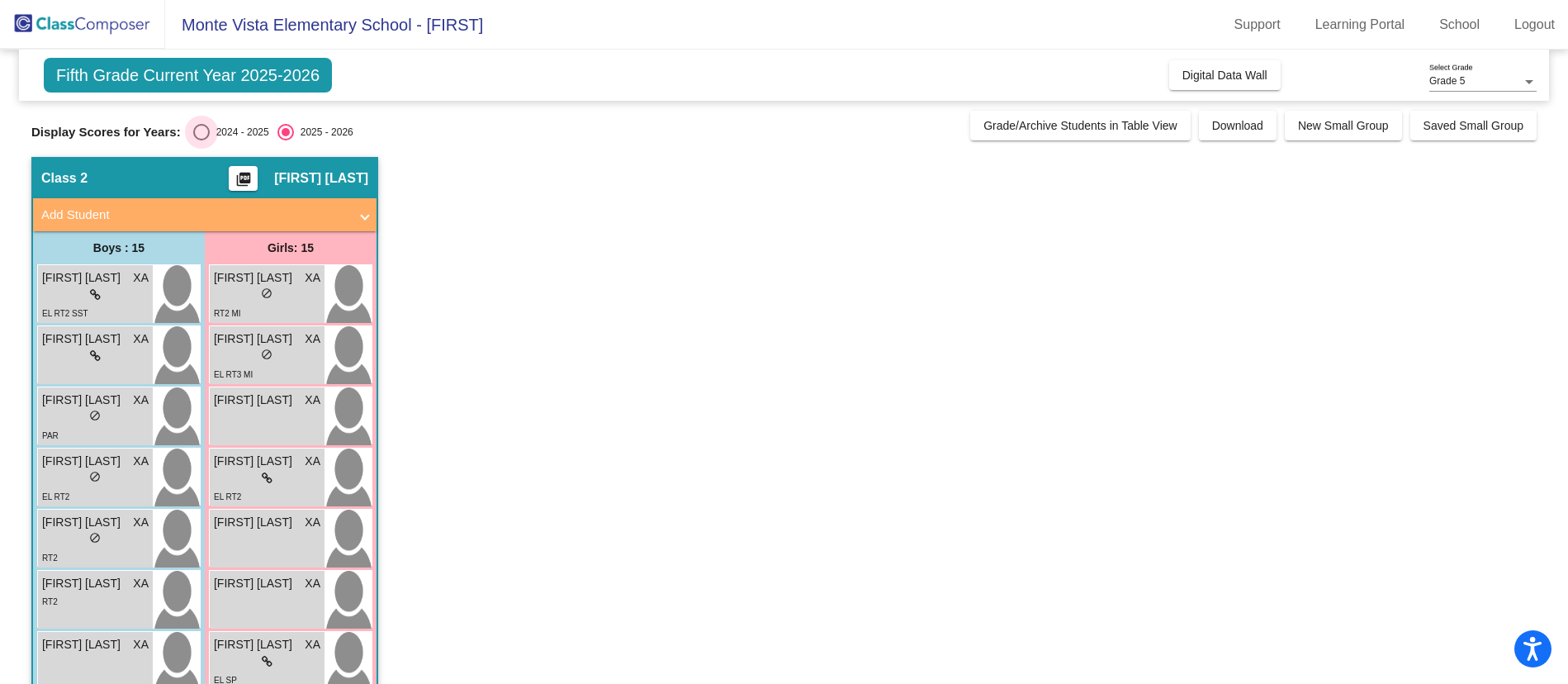 click at bounding box center [201, 132] 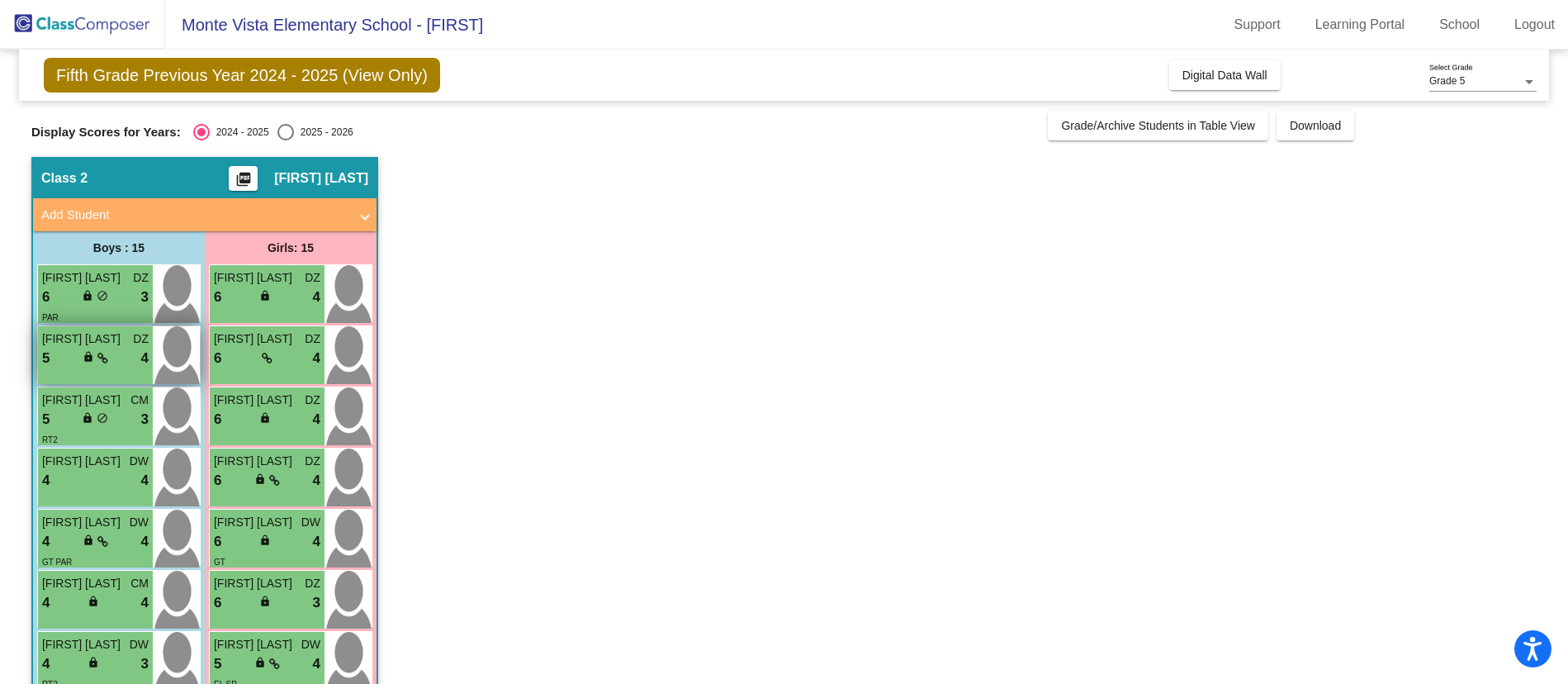 click on "2025 - 2026" at bounding box center [285, 140] 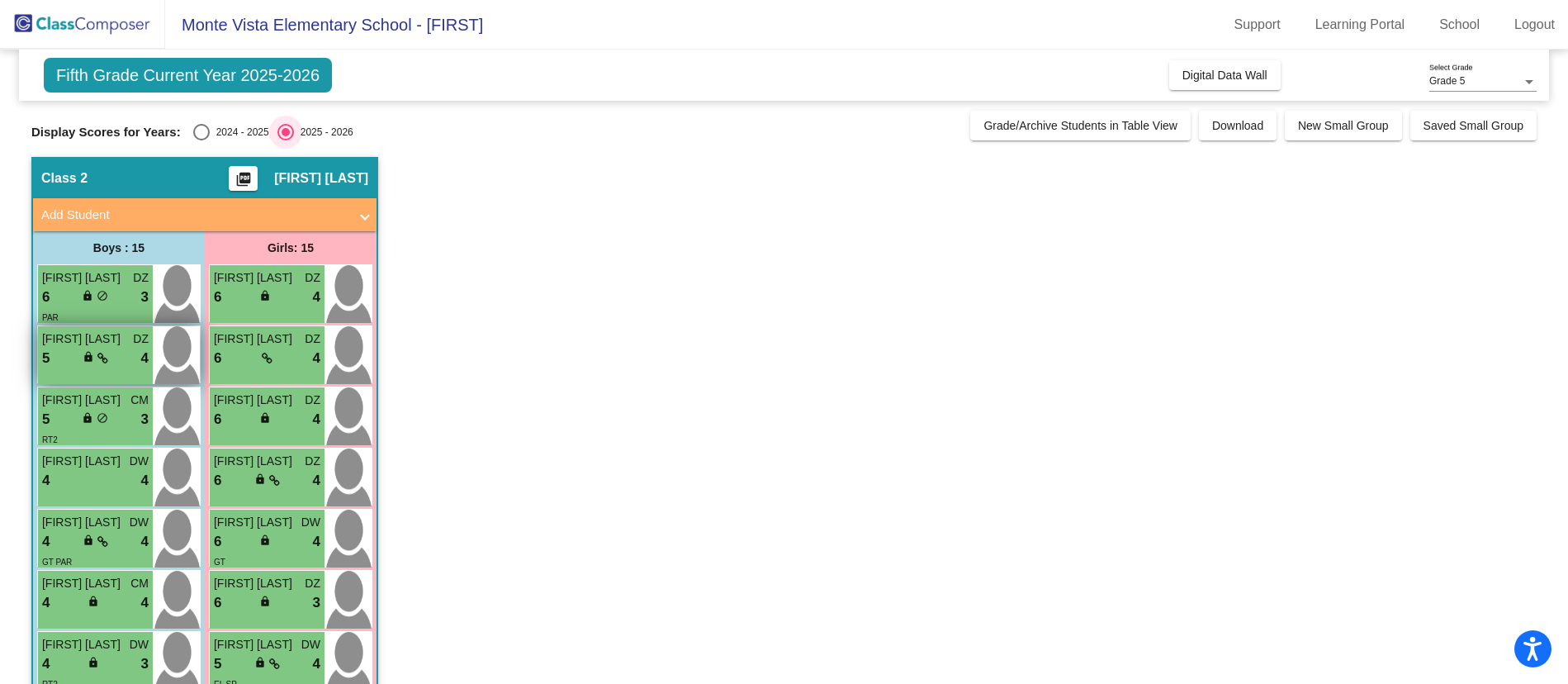 click on "2024 - 2025" at bounding box center (201, 140) 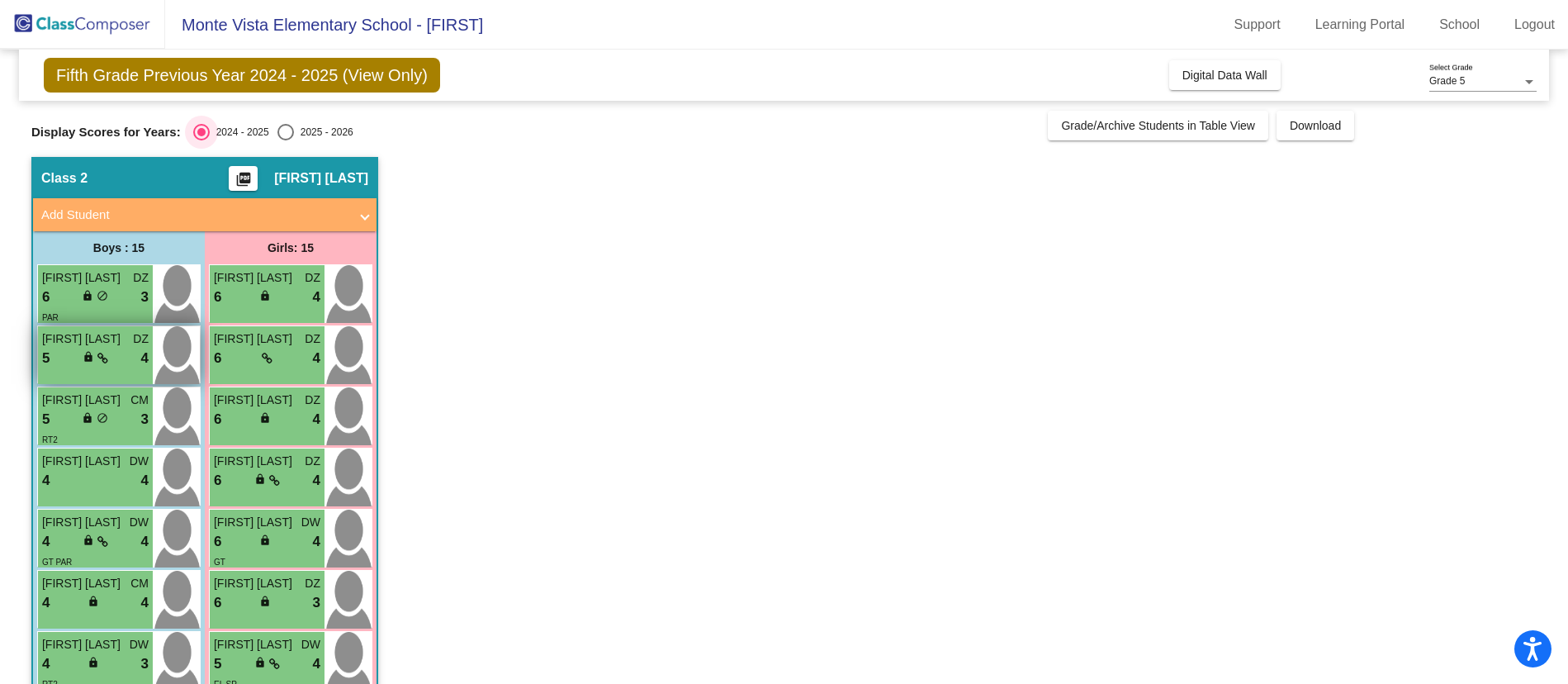 click on "2025 - 2026" at bounding box center [285, 140] 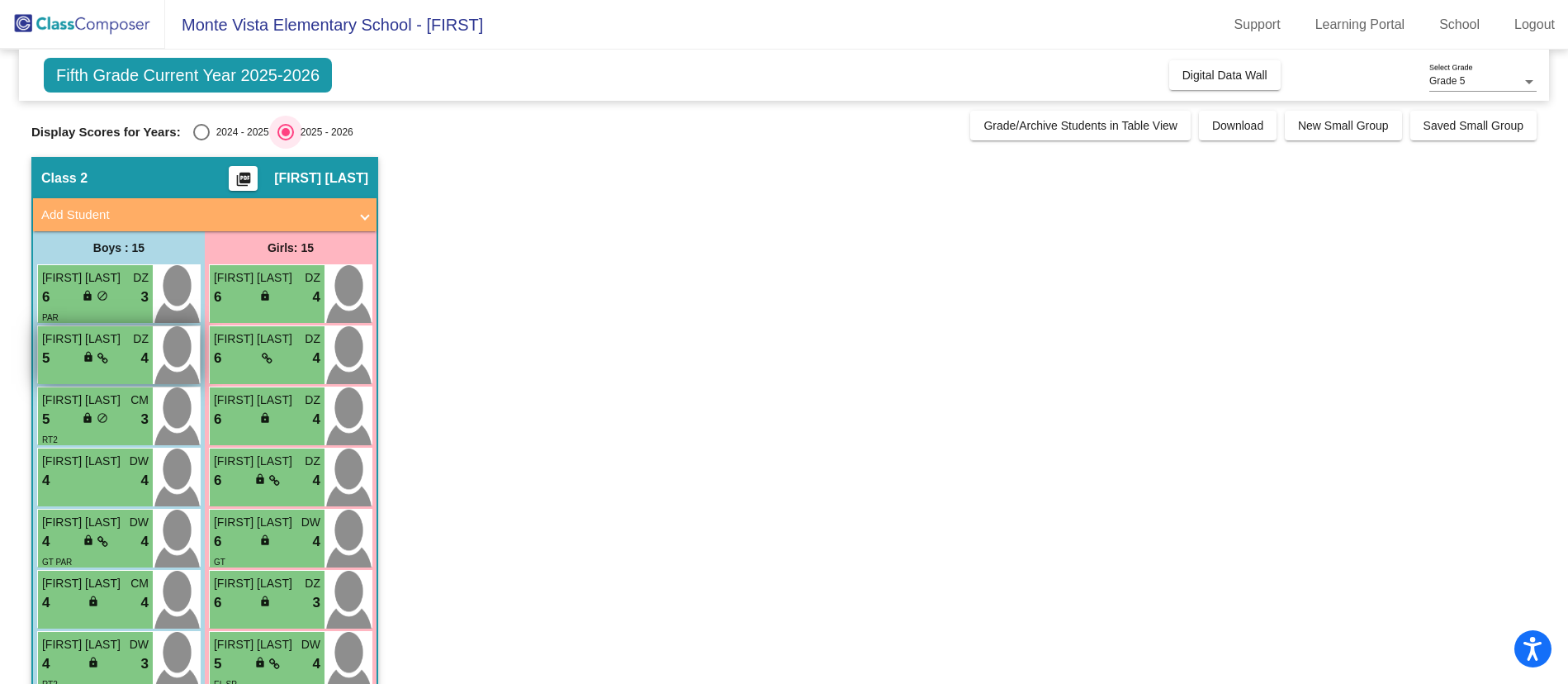 click on "2024 - 2025" at bounding box center (201, 140) 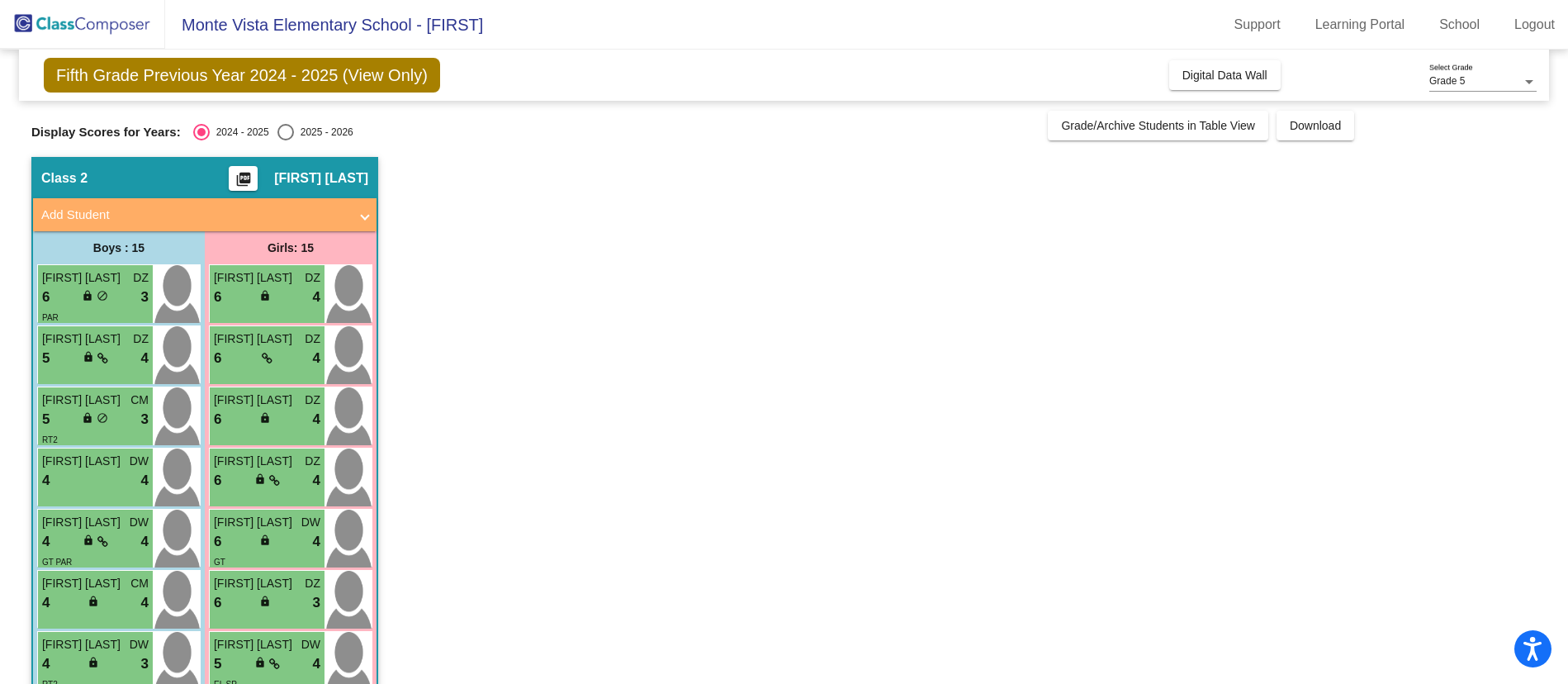 click on "Class 2 picture_as_pdf [FIRST] [LAST] Add Student First Name Last Name Student Id (Recommended)   Boy   Girl   Non Binary Add Close  Boys : 15  [FIRST] [LAST] DZ 6 lock do_not_disturb_alt 3 PAR [FIRST] [LAST] DZ 5 lock do_not_disturb_alt 4 [FIRST] [LAST] CM 5 lock do_not_disturb_alt 3 RT2 [FIRST] [LAST] DW 4 lock do_not_disturb_alt 4 [FIRST] [LAST] DW 4 lock do_not_disturb_alt 4 GT PAR [FIRST] [LAST] CM 4 lock do_not_disturb_alt 4 [FIRST] [LAST] DW 4 lock do_not_disturb_alt 3 RT2 [FIRST] [LAST] DW 4 lock do_not_disturb_alt 3 [FIRST] [LAST] DZ 3 lock do_not_disturb_alt 4 EL RT2 SST [FIRST] [LAST] DZ 4 lock do_not_disturb_alt 2 EL RT2 [FIRST] [LAST] DW 4 lock do_not_disturb_alt 2 504 PAR [FIRST] [LAST] DZ 3 lock do_not_disturb_alt 2 RT2 PAR [FIRST] [LAST] DZ 3 lock do_not_disturb_alt 2 EL RT2 SST [FIRST] [LAST] DW 3 lock do_not_disturb_alt 2 RT2 [FIRST] [LAST] DZ 1 lock do_not_disturb_alt 1 RT3 SST Girls: 15 [FIRST] [LAST] DZ 6 lock do_not_disturb_alt 4 [FIRST] [LAST] DZ 6 lock do_not_disturb_alt 4" 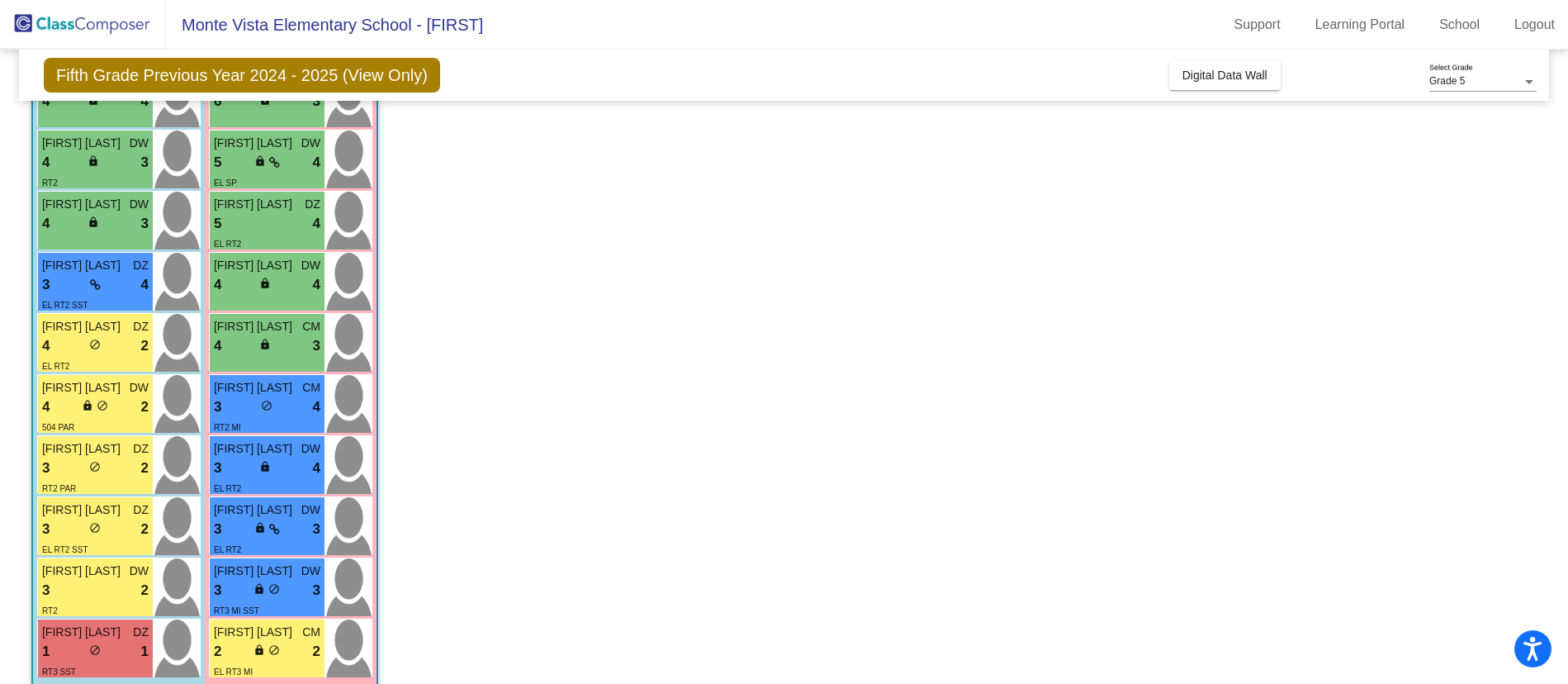 scroll, scrollTop: 524, scrollLeft: 0, axis: vertical 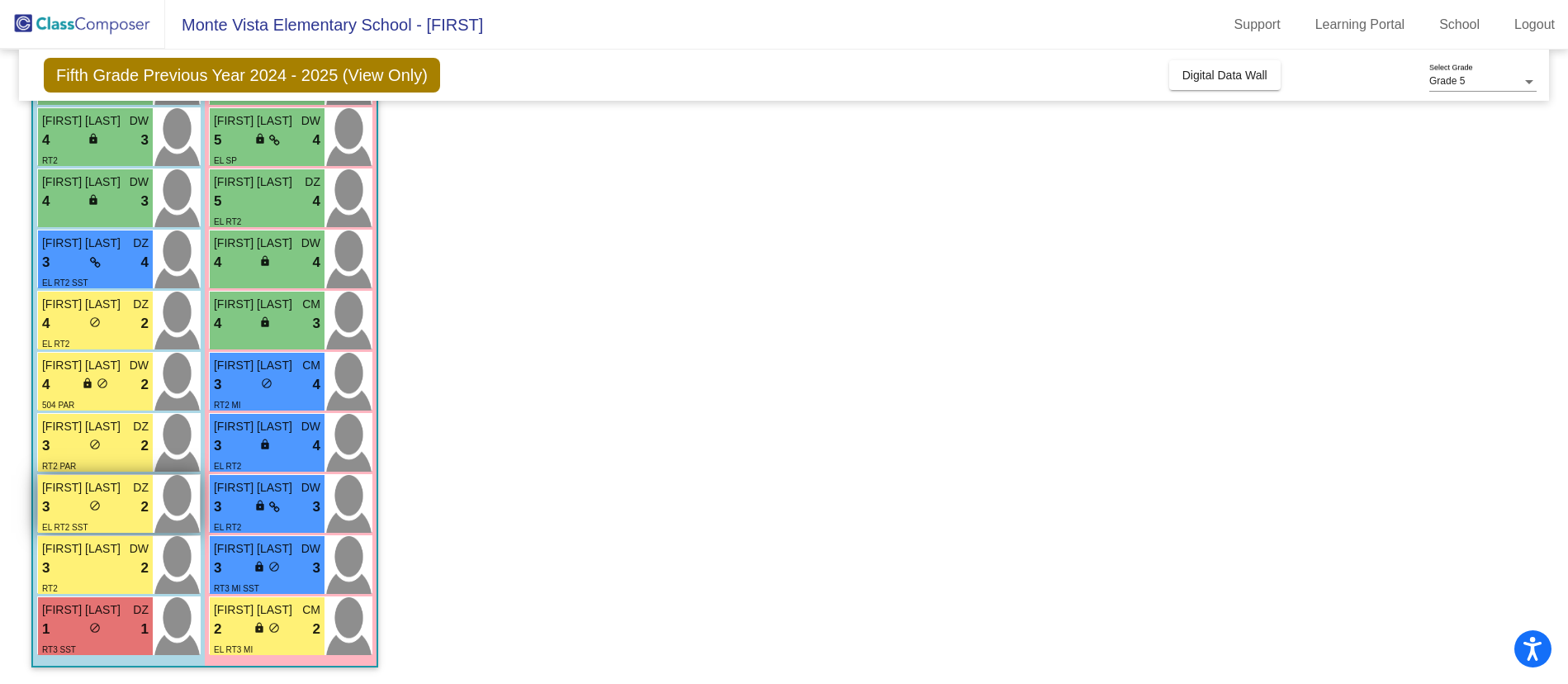 click on "3 lock do_not_disturb_alt 2" at bounding box center (95, 507) 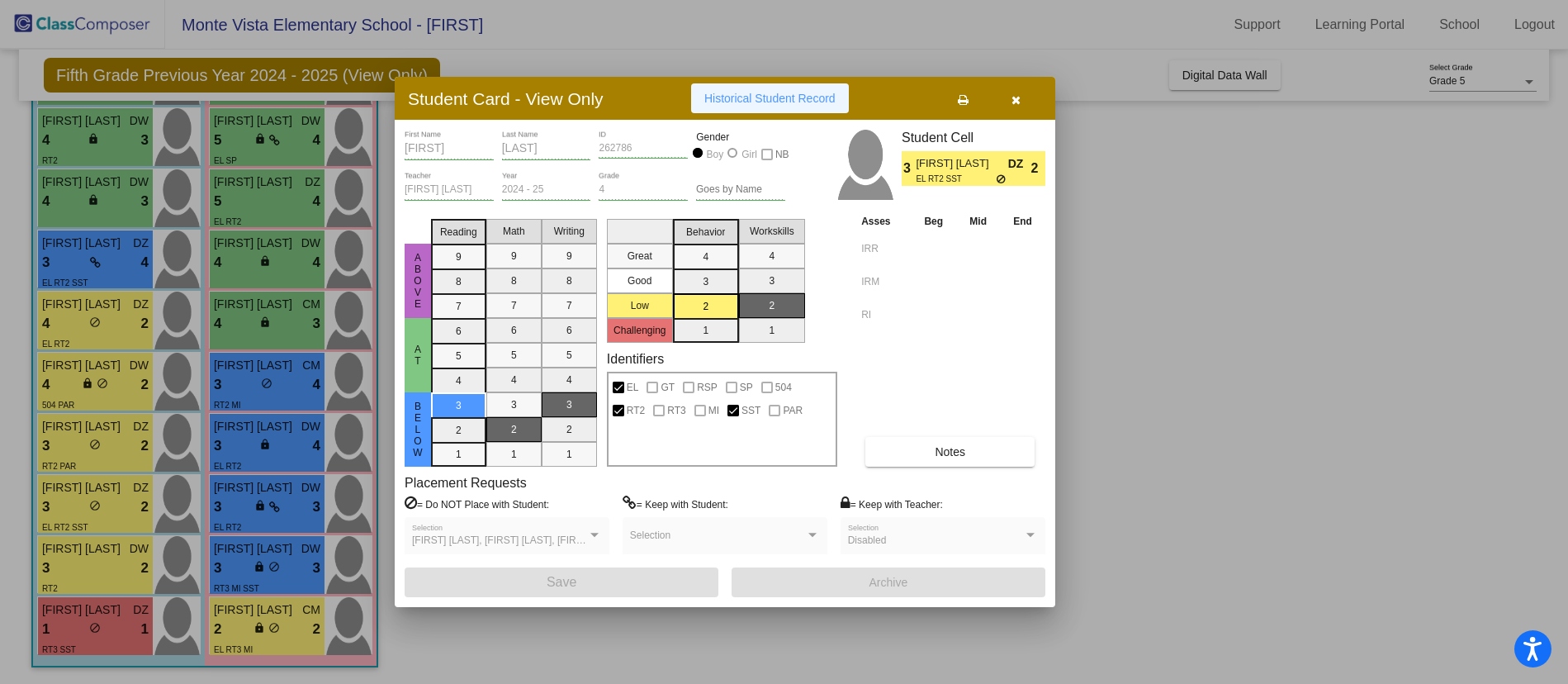 click on "Historical Student Record" at bounding box center [770, 98] 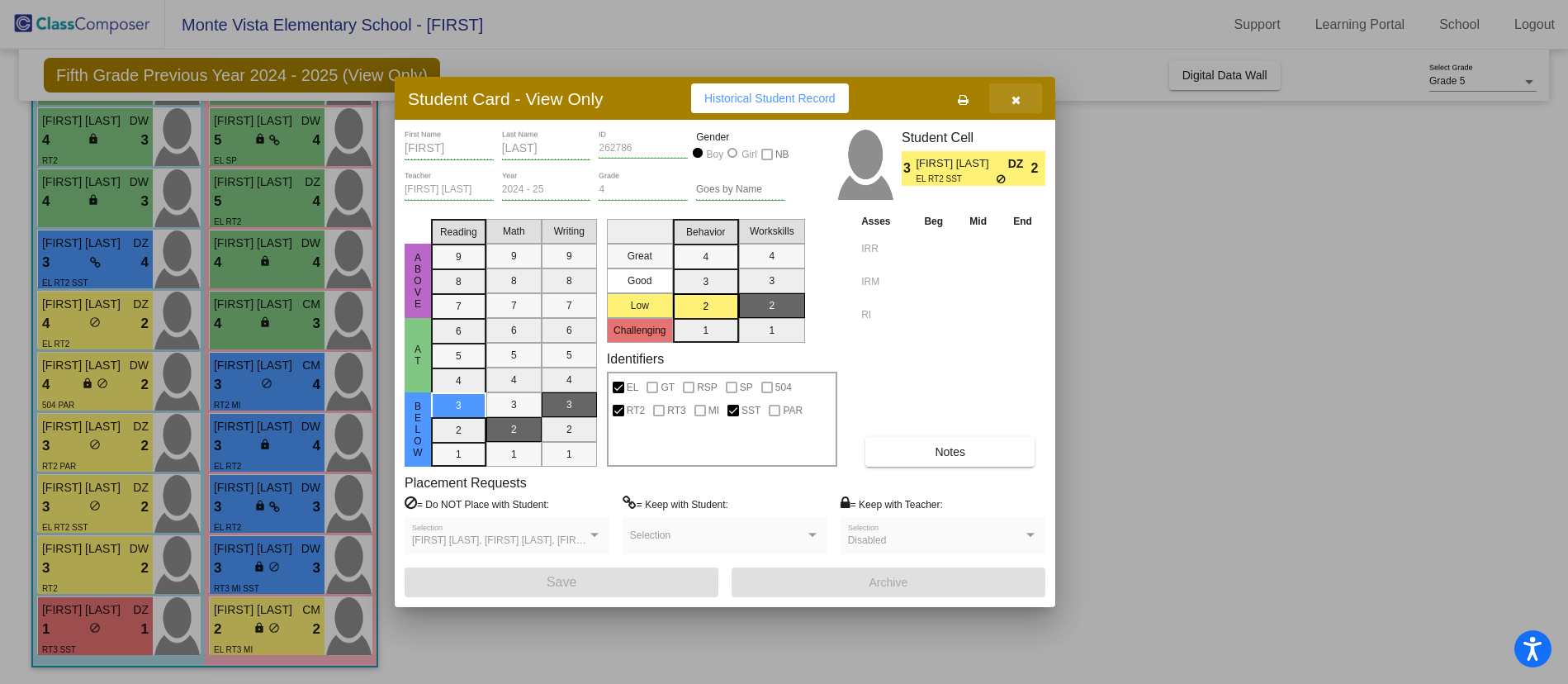 click at bounding box center (1016, 100) 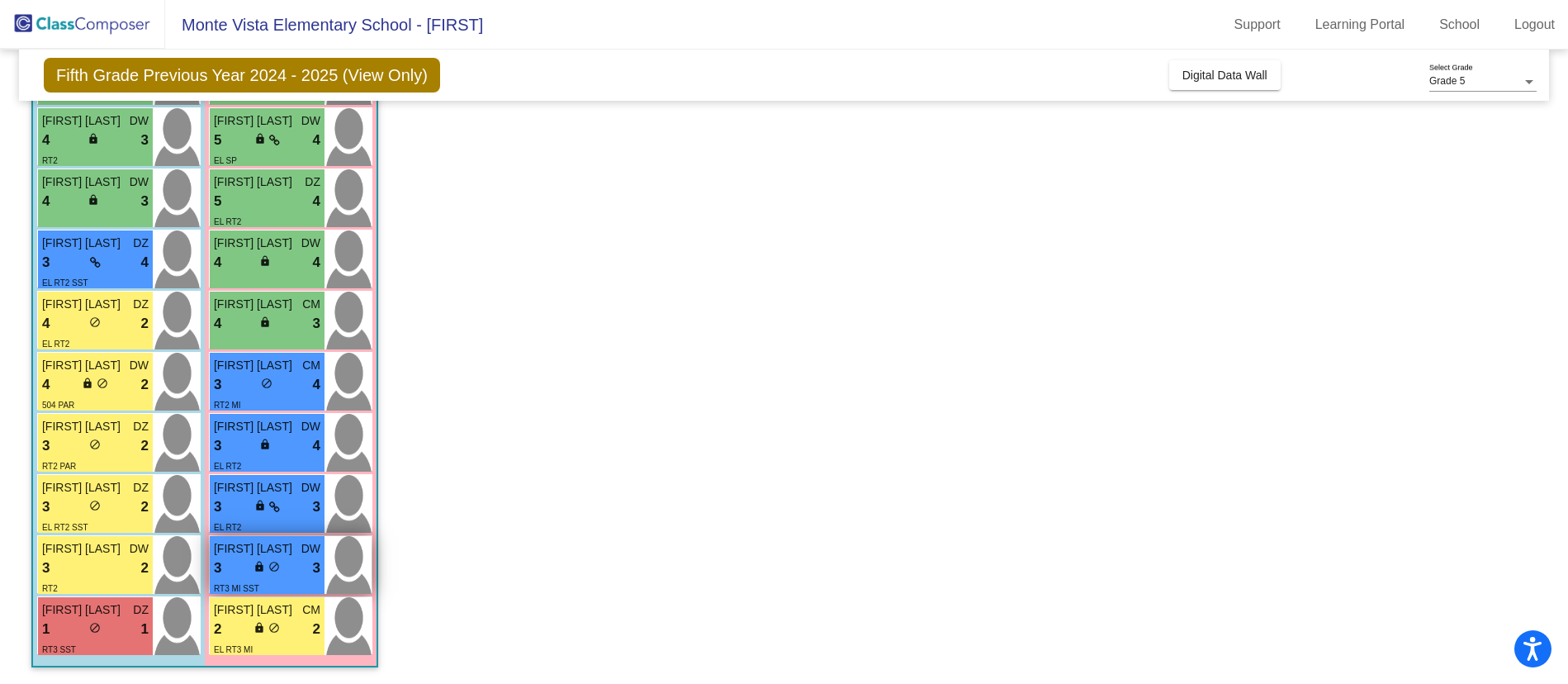 click on "lock do_not_disturb_alt" at bounding box center [267, 568] 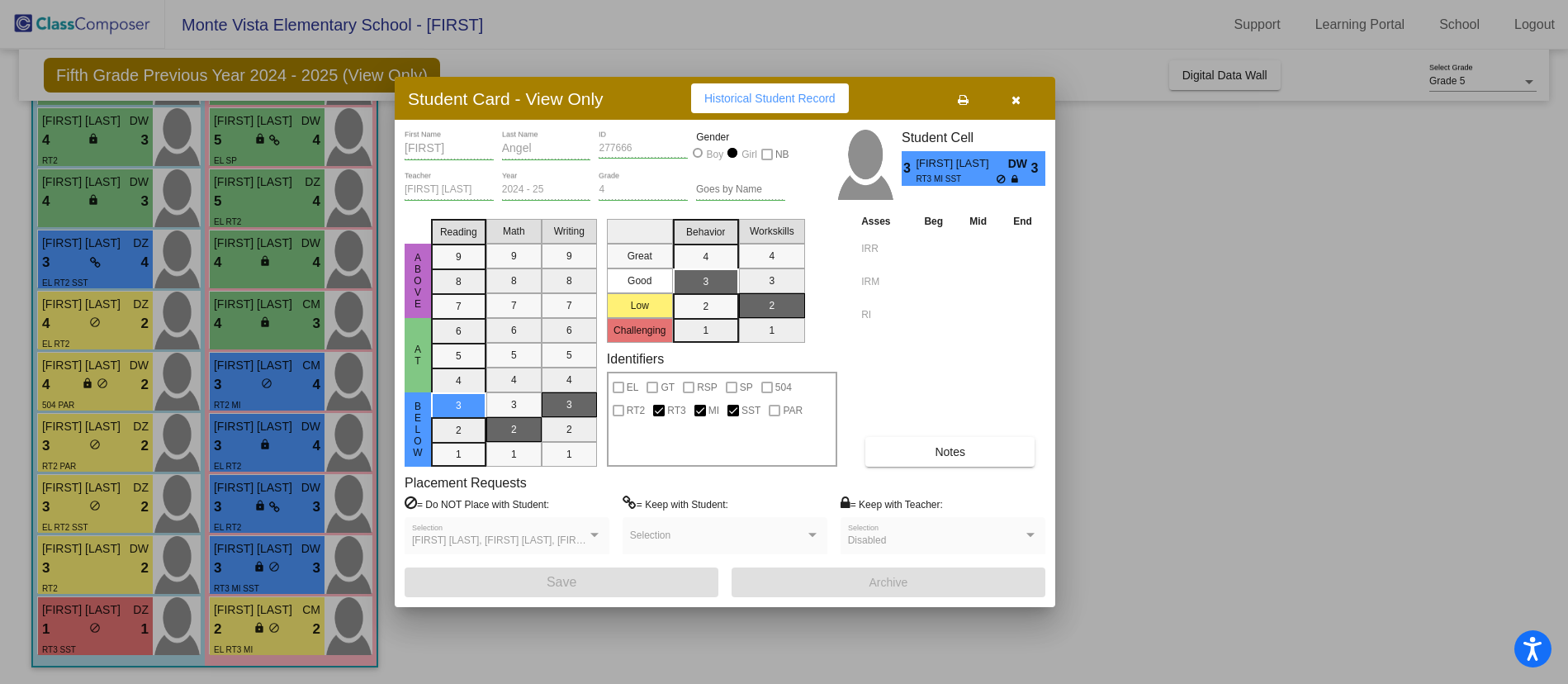 click on "Historical Student Record" at bounding box center [770, 98] 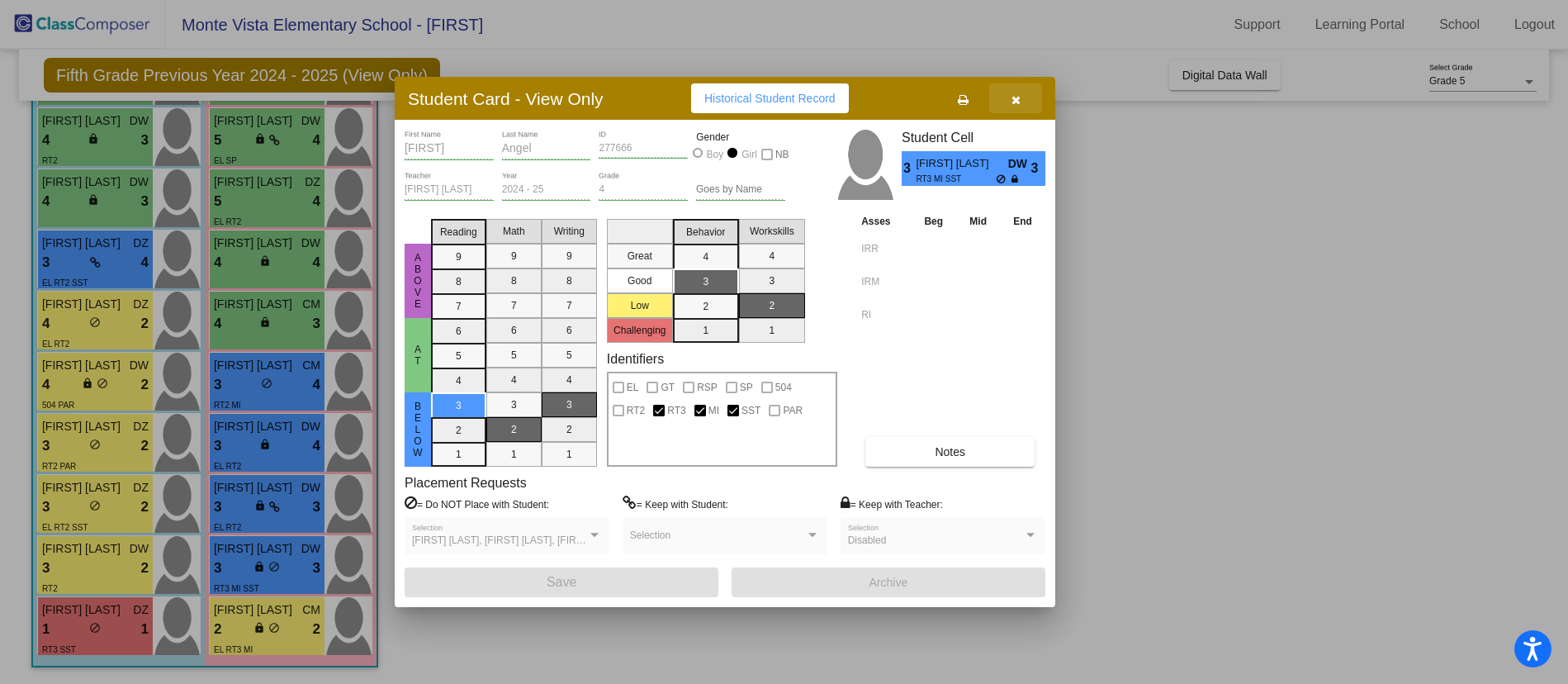 click at bounding box center [1016, 100] 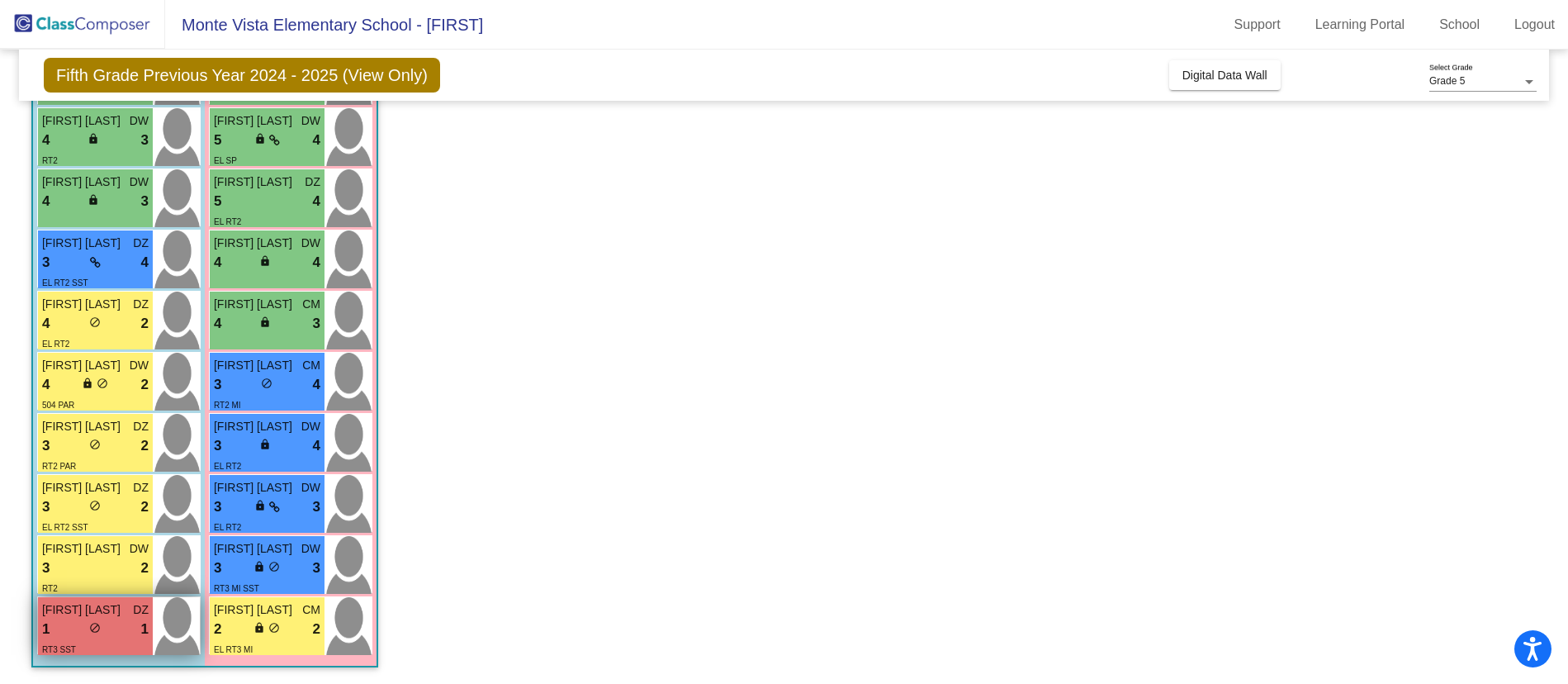 click on "1 lock do_not_disturb_alt 1" at bounding box center [95, 629] 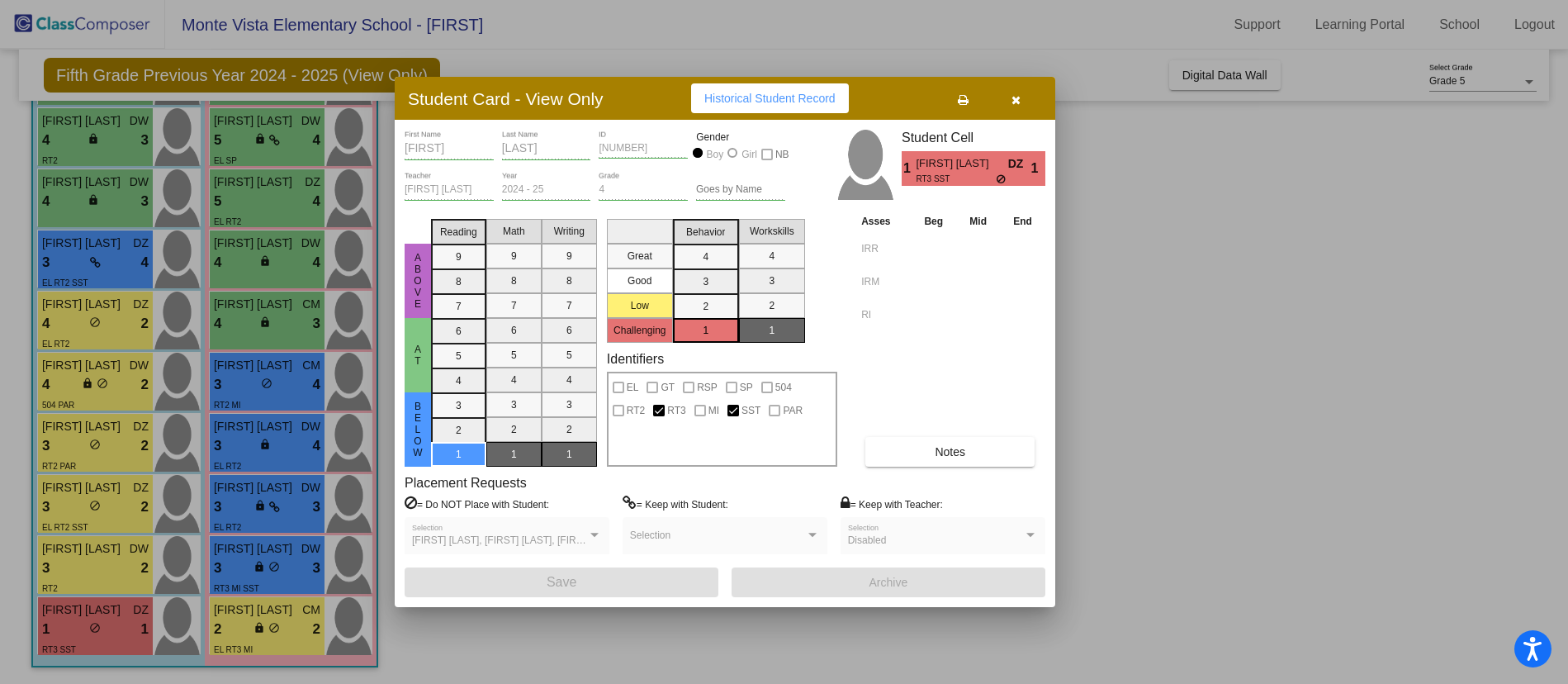 click on "Historical Student Record" at bounding box center (770, 98) 